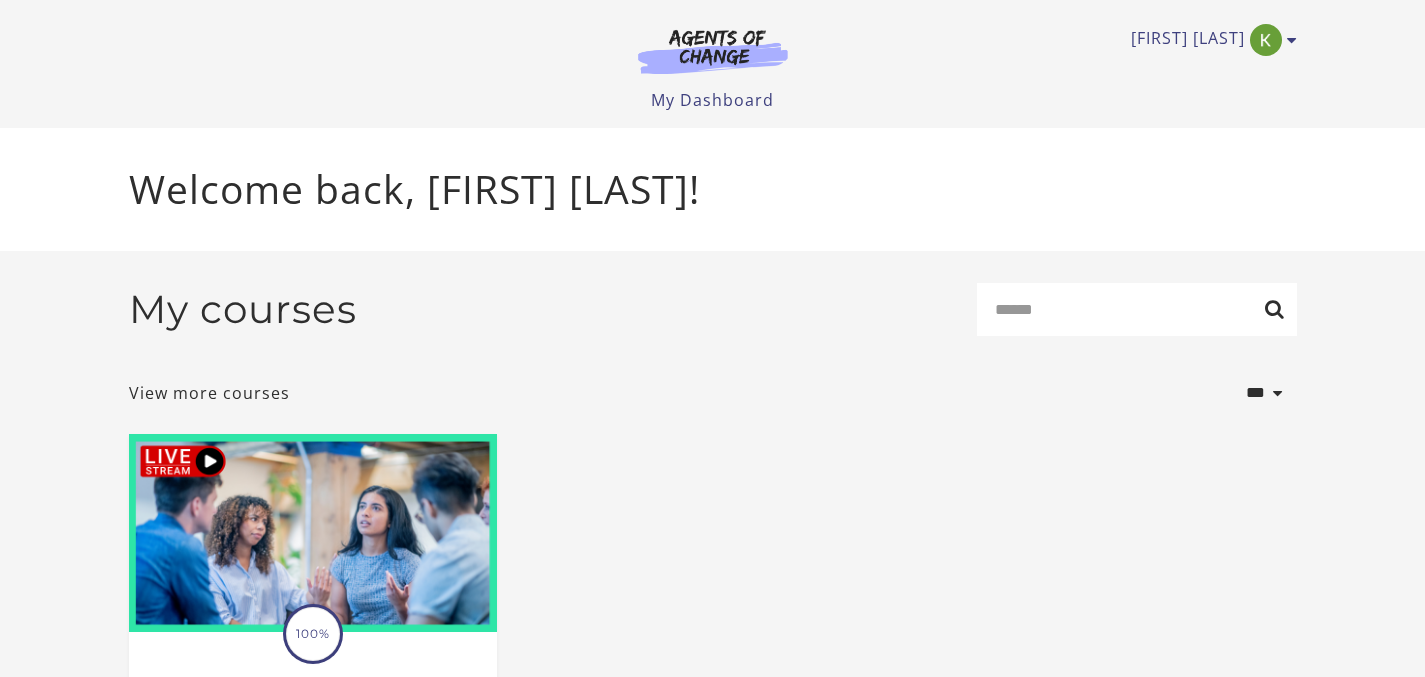 scroll, scrollTop: 0, scrollLeft: 0, axis: both 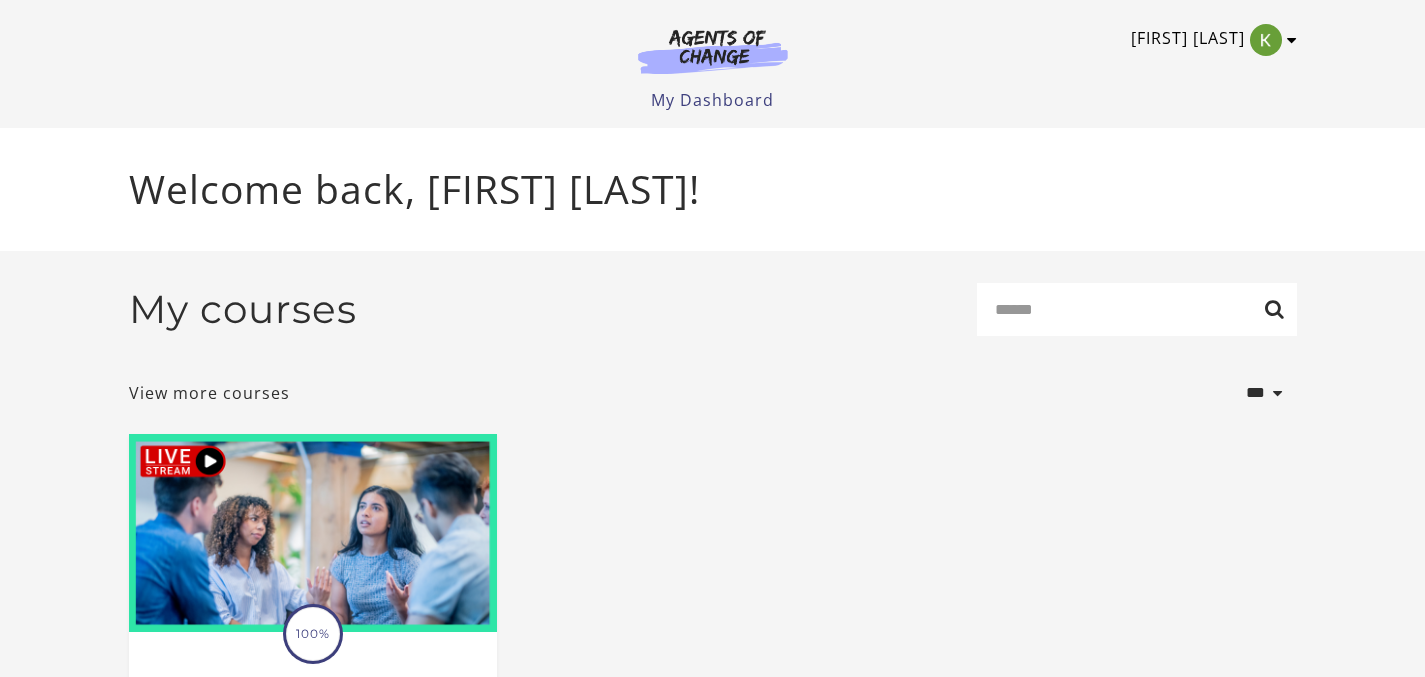 click on "[FIRST] [LAST]" at bounding box center (1209, 40) 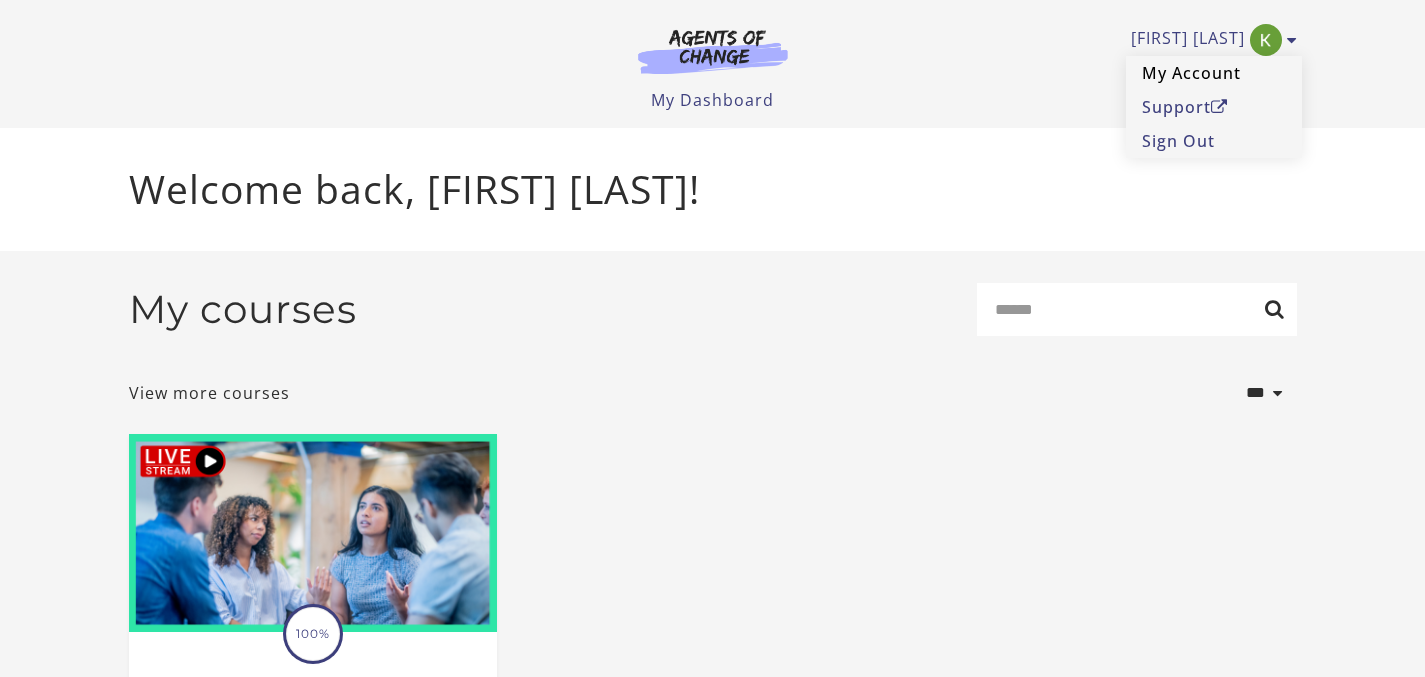 click on "My Account" at bounding box center (1214, 73) 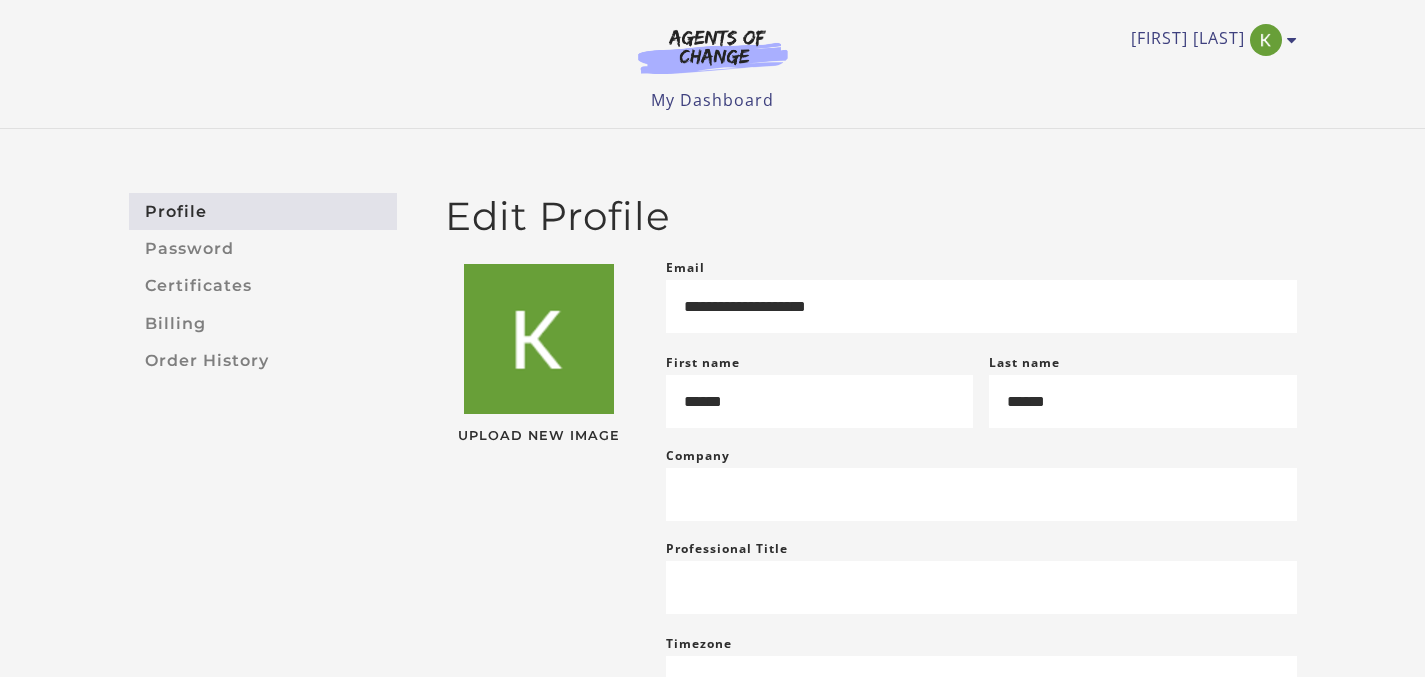 click on "Certificates" at bounding box center [263, 286] 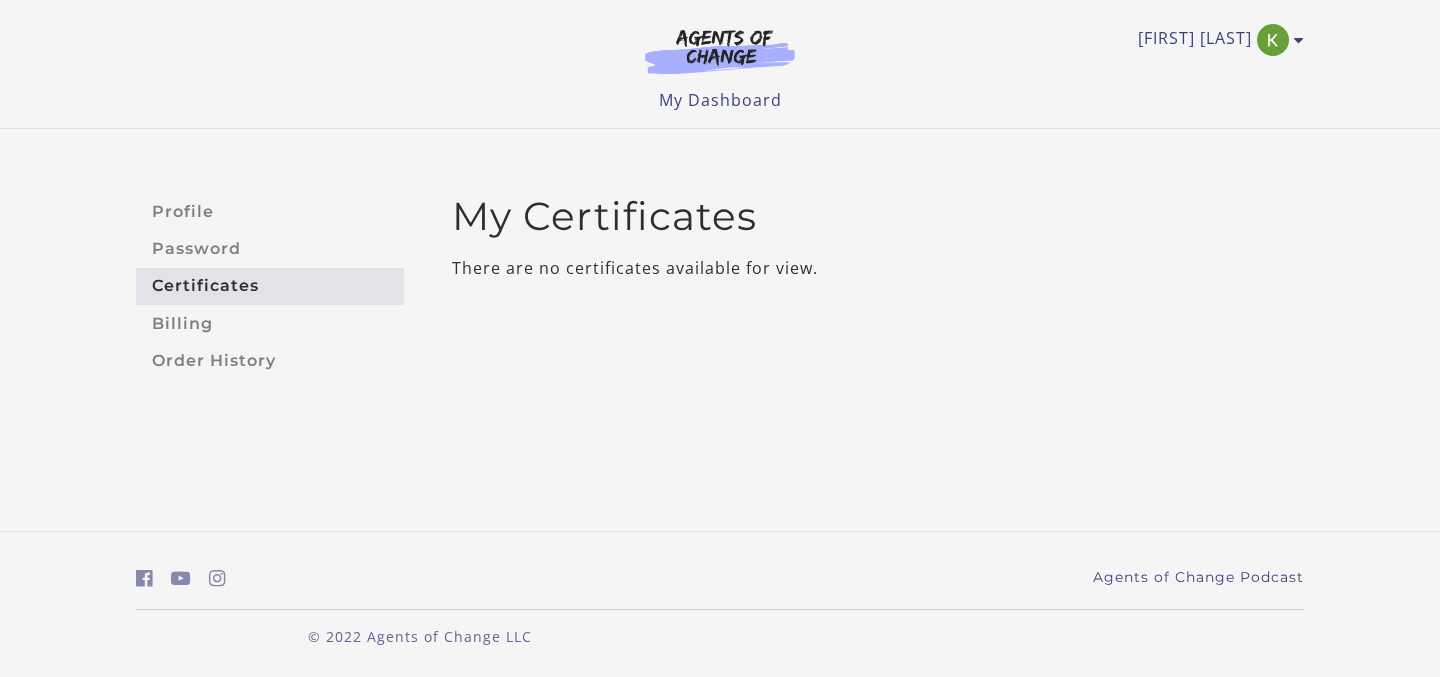 scroll, scrollTop: 0, scrollLeft: 0, axis: both 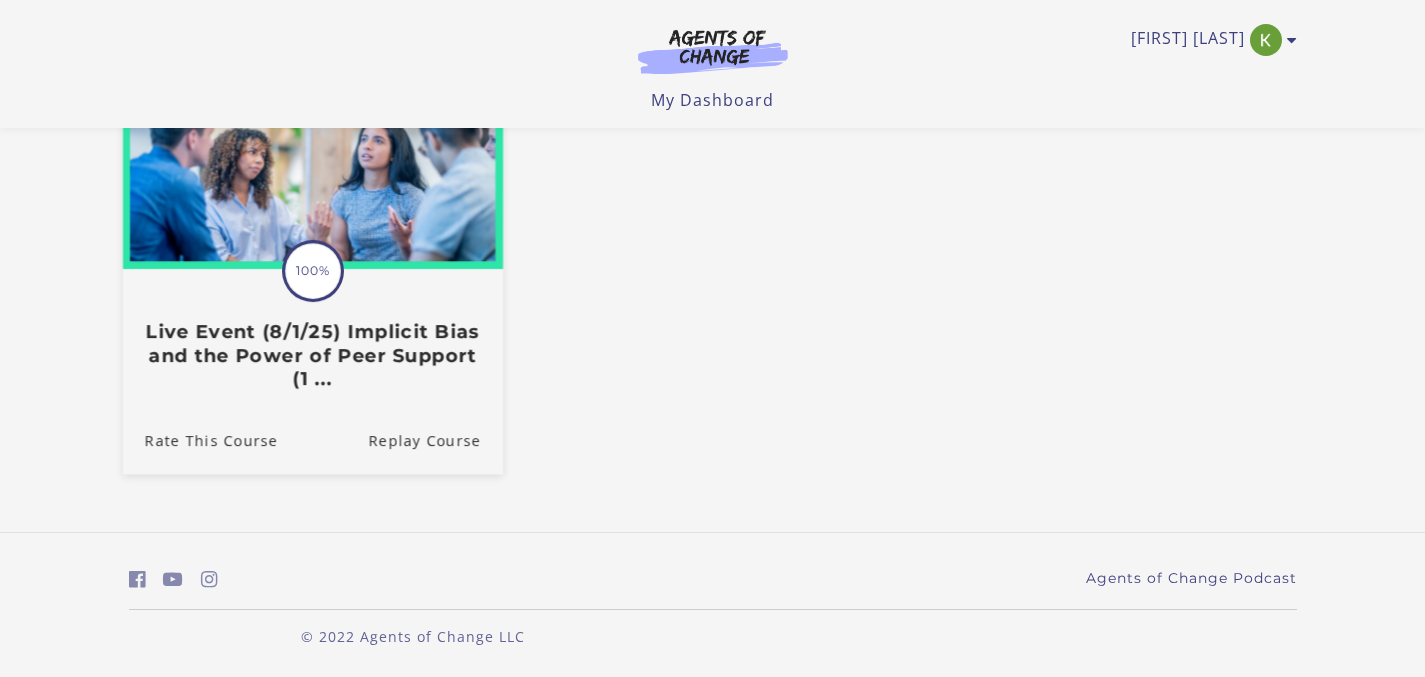 click on "Live Event (8/1/25) Implicit Bias and the Power of Peer Support (1 ..." at bounding box center [312, 356] 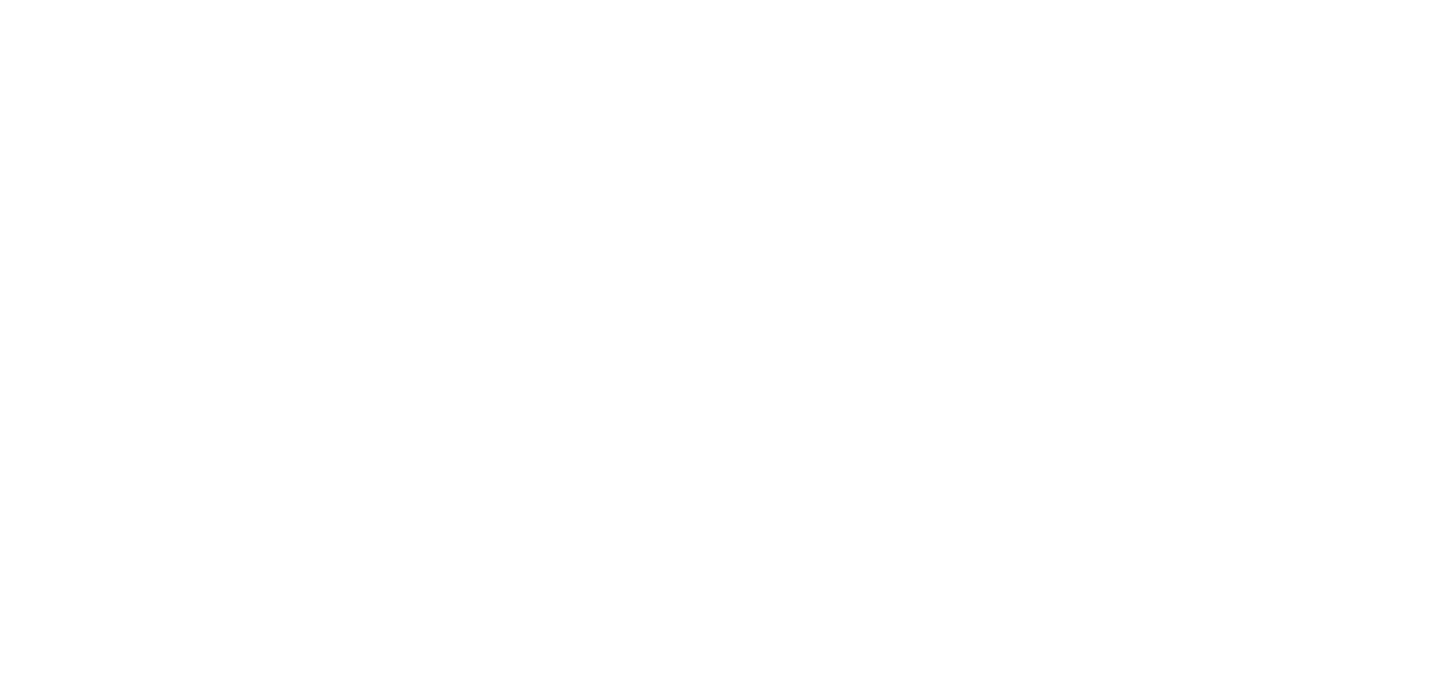 scroll, scrollTop: 0, scrollLeft: 0, axis: both 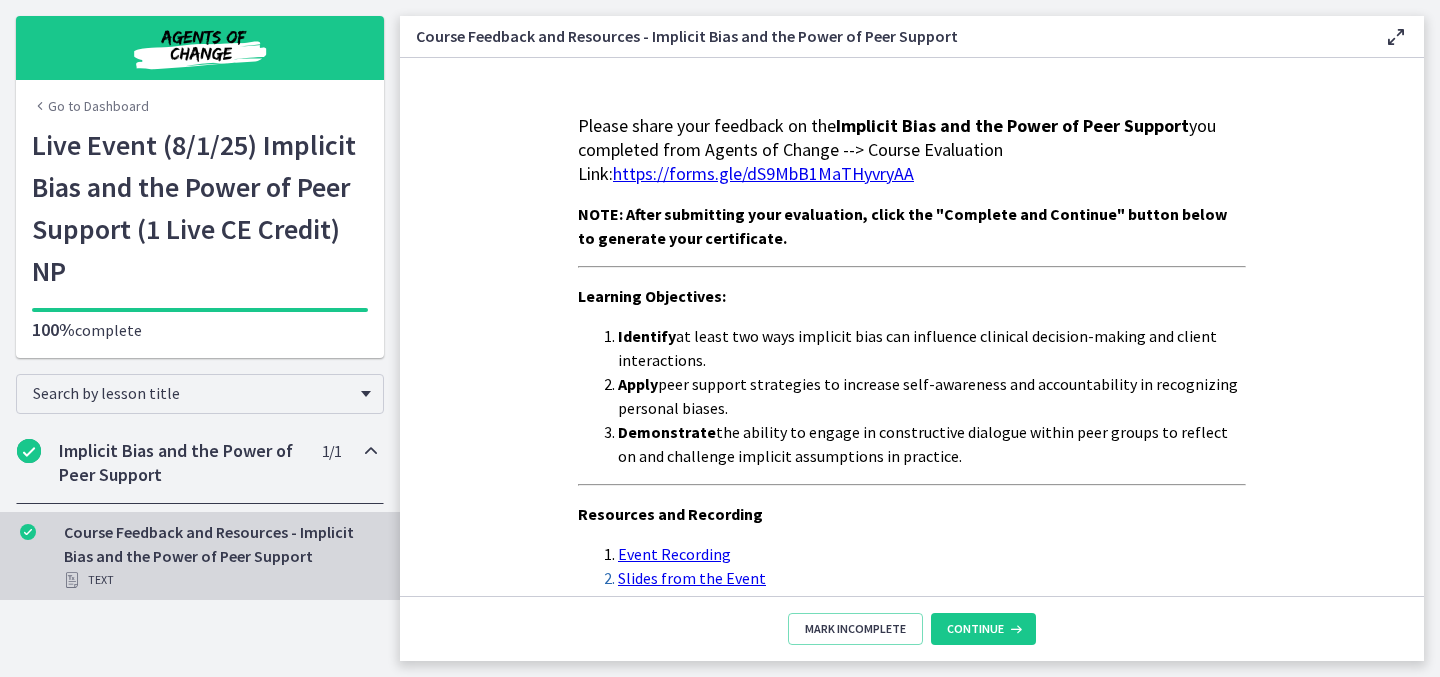 click on "https://forms.gle/dS9MbB1MaTHyvryAA" at bounding box center [763, 173] 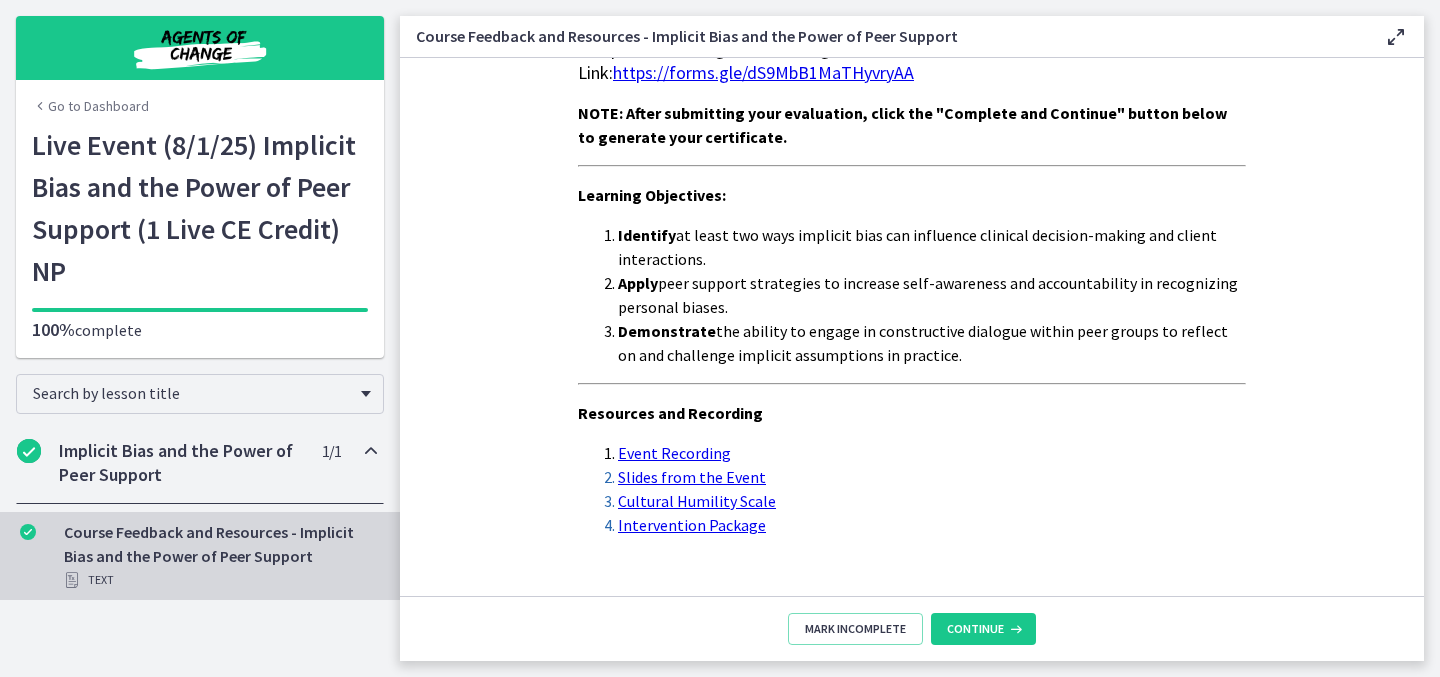 scroll, scrollTop: 139, scrollLeft: 0, axis: vertical 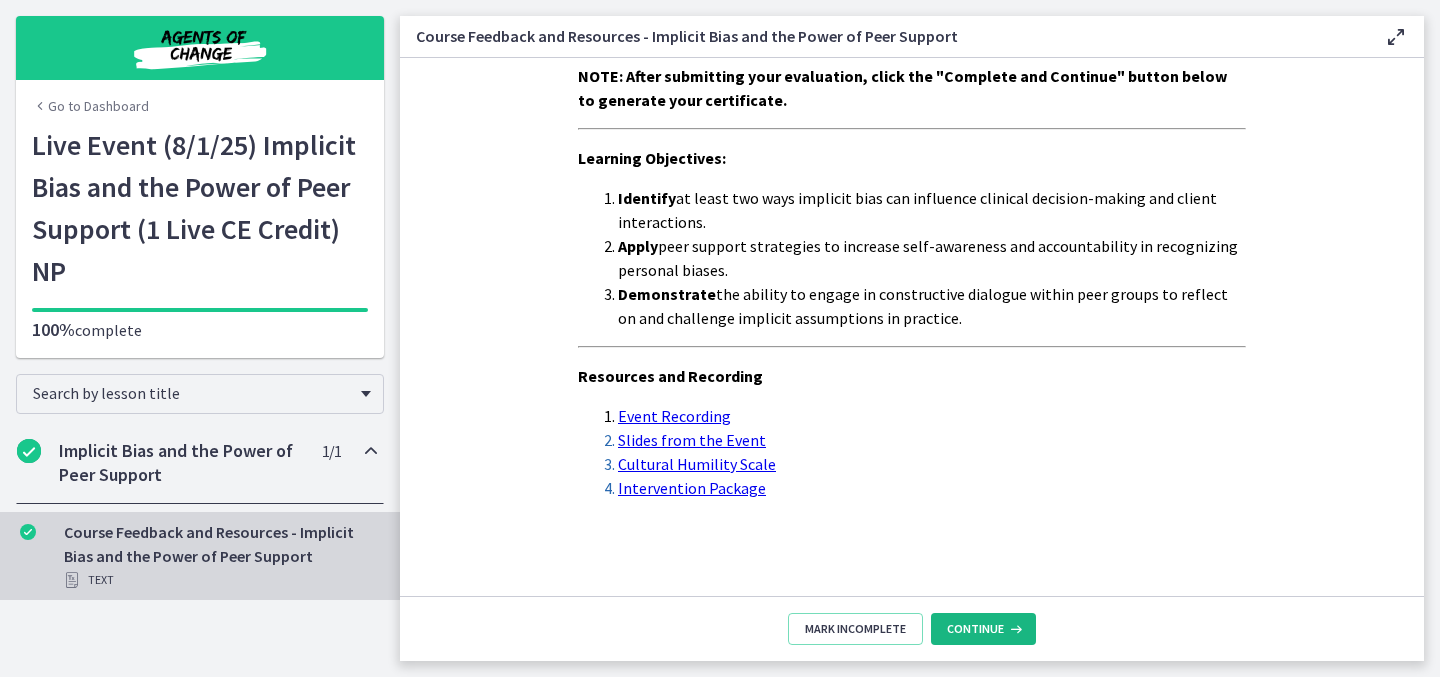 click at bounding box center (1014, 629) 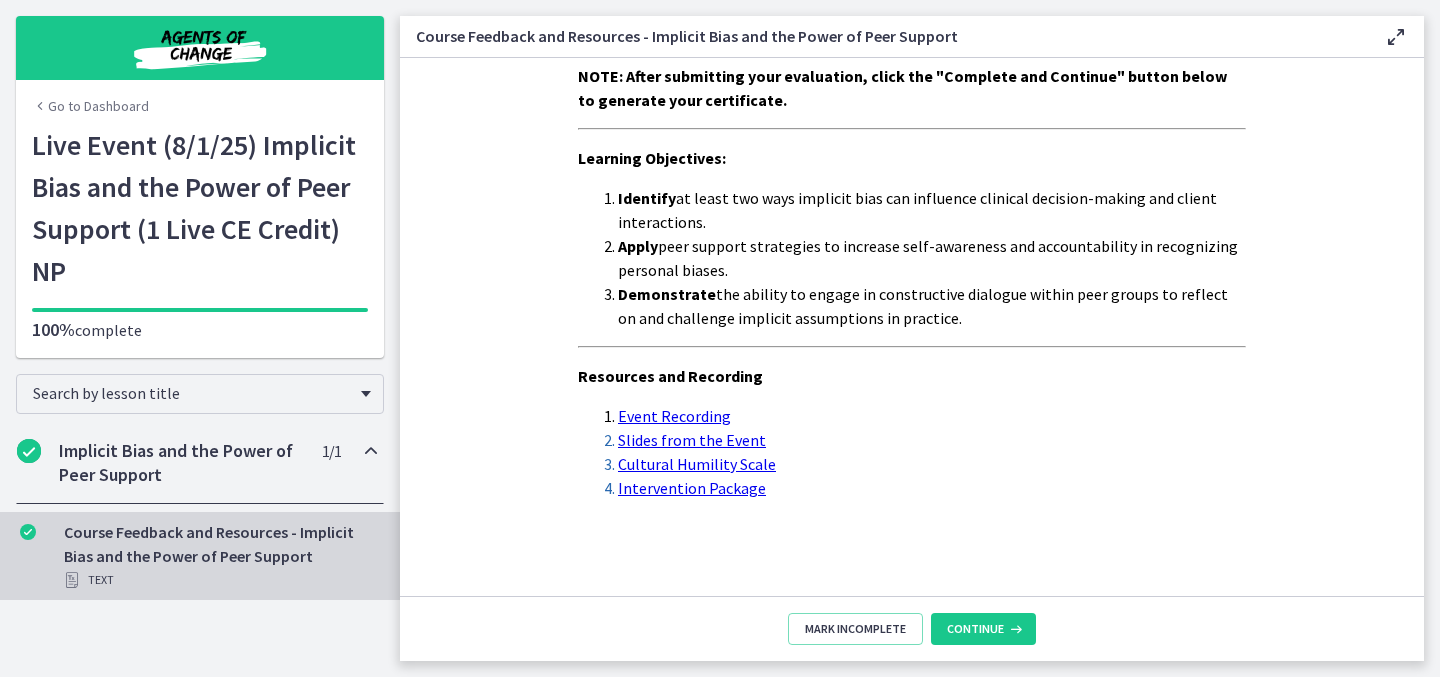 scroll, scrollTop: 0, scrollLeft: 0, axis: both 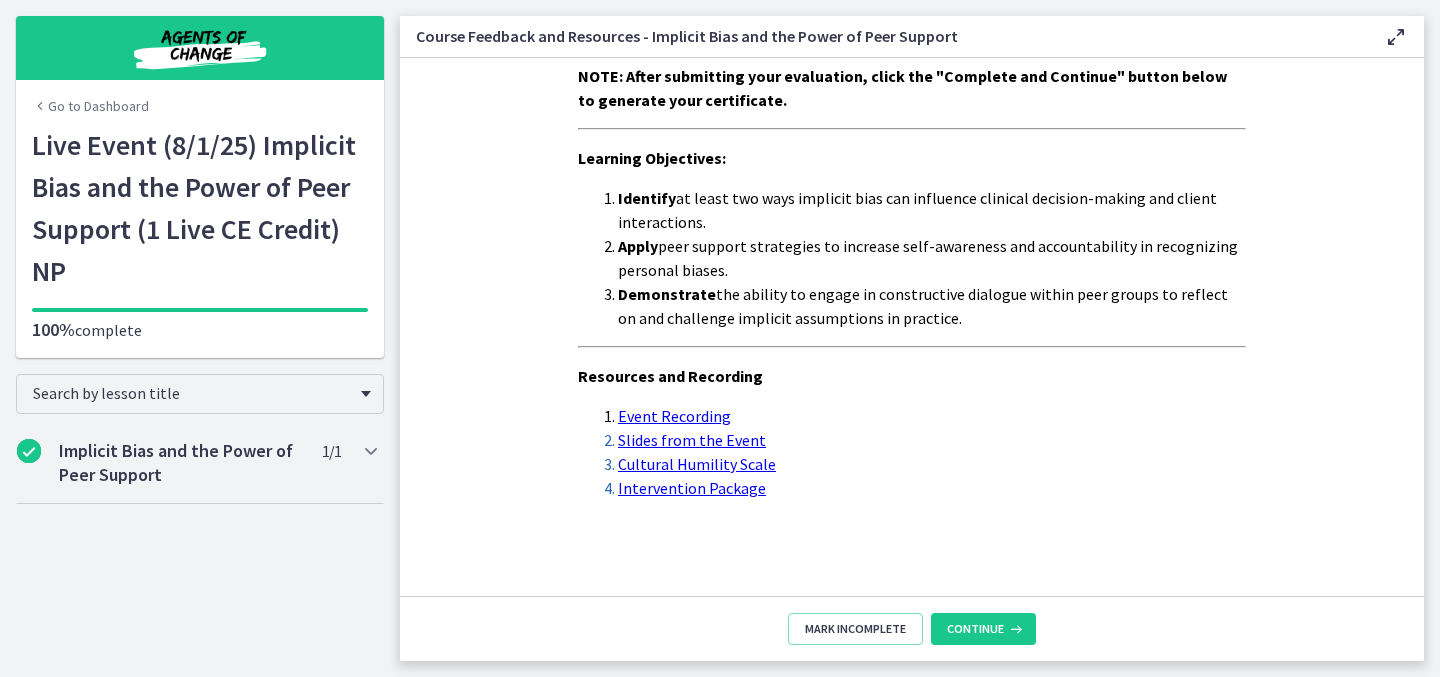 click on "Live Event (8/1/25) Implicit Bias and the Power of Peer Support (1 Live CE Credit) NP" at bounding box center (200, 208) 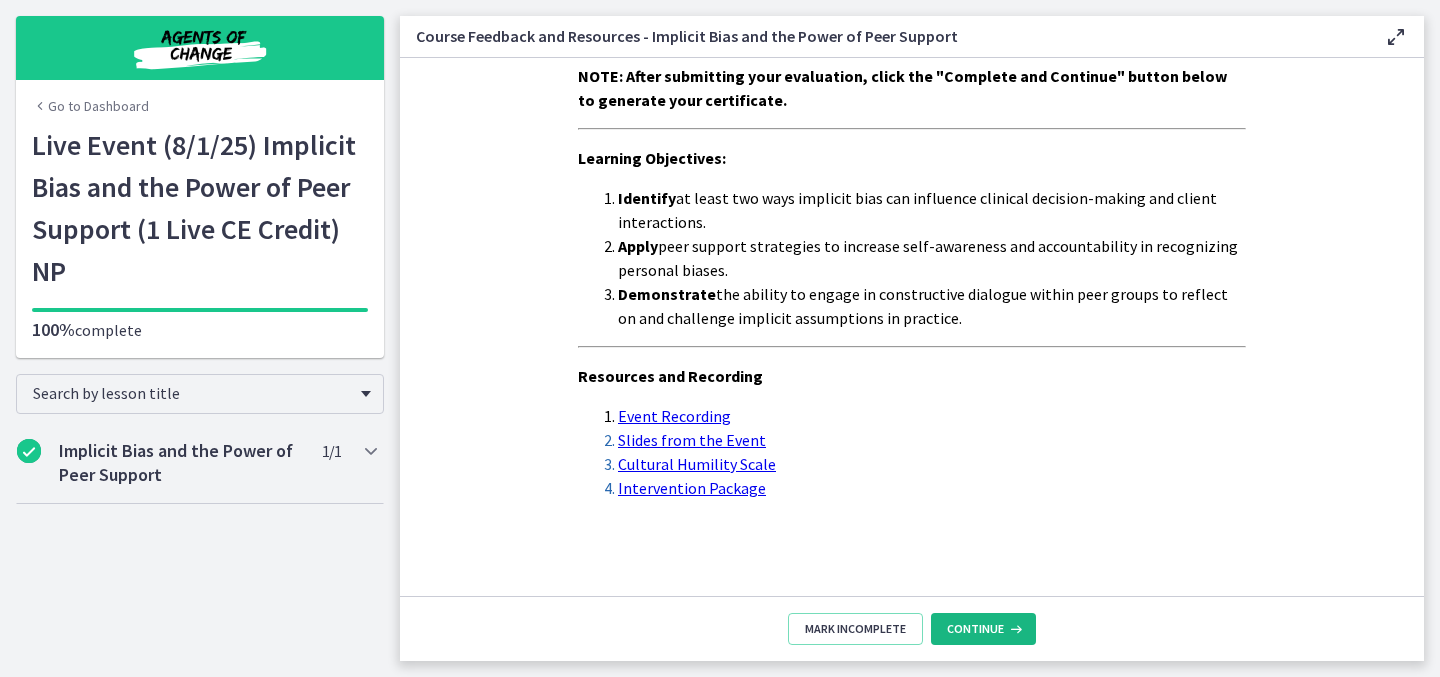 click on "Continue" at bounding box center [975, 629] 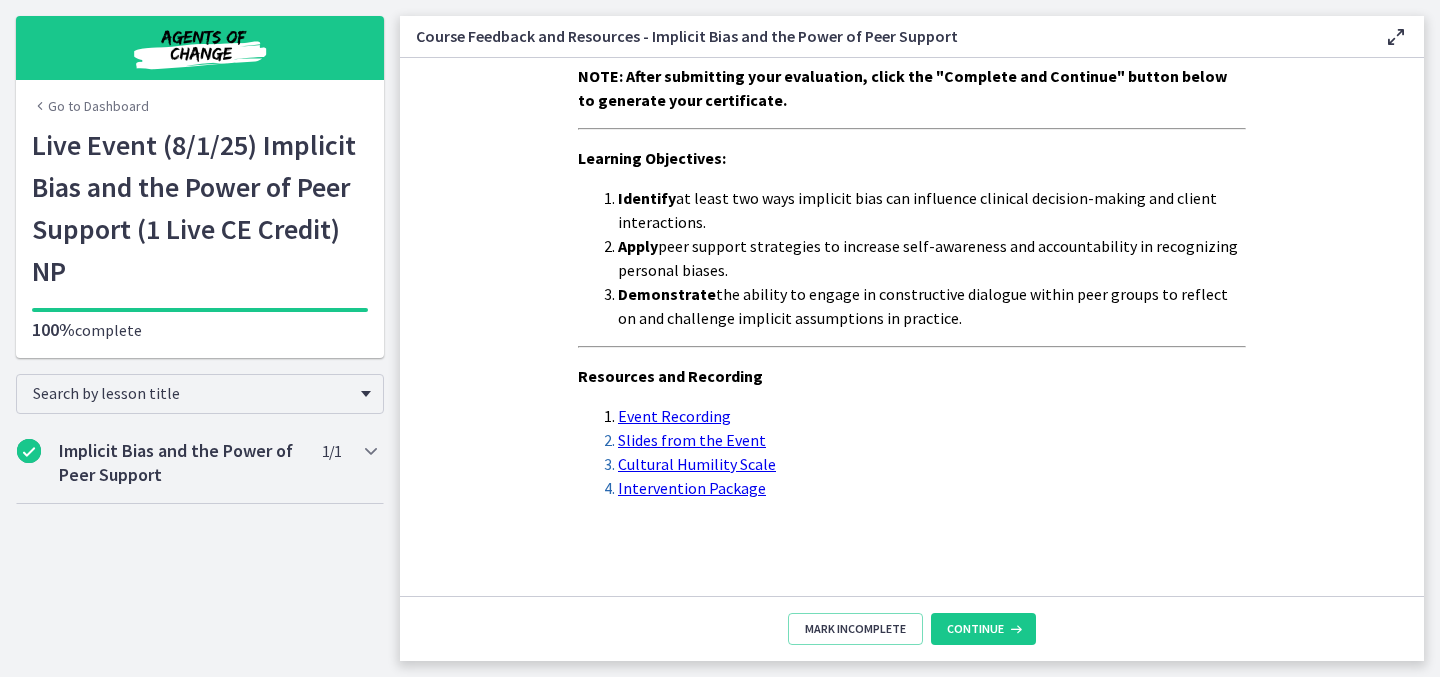 click on "Go to Dashboard" at bounding box center (90, 106) 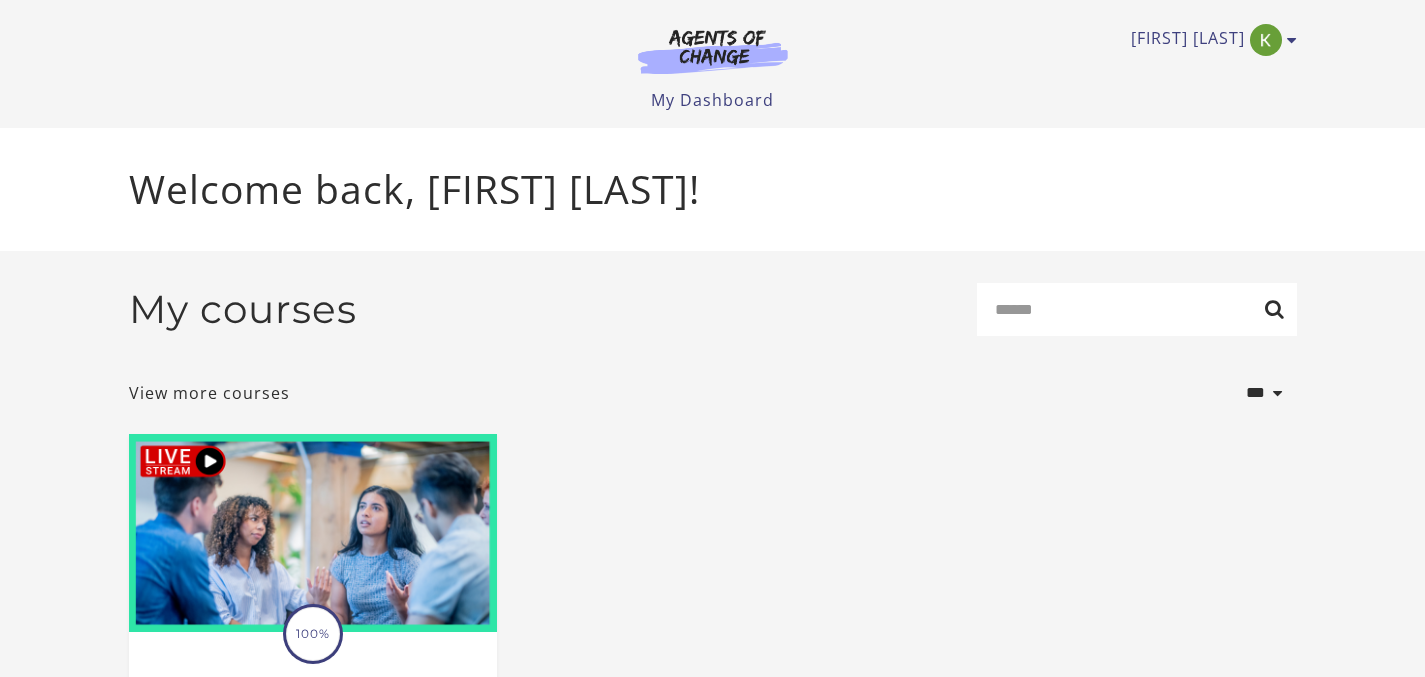 scroll, scrollTop: 0, scrollLeft: 0, axis: both 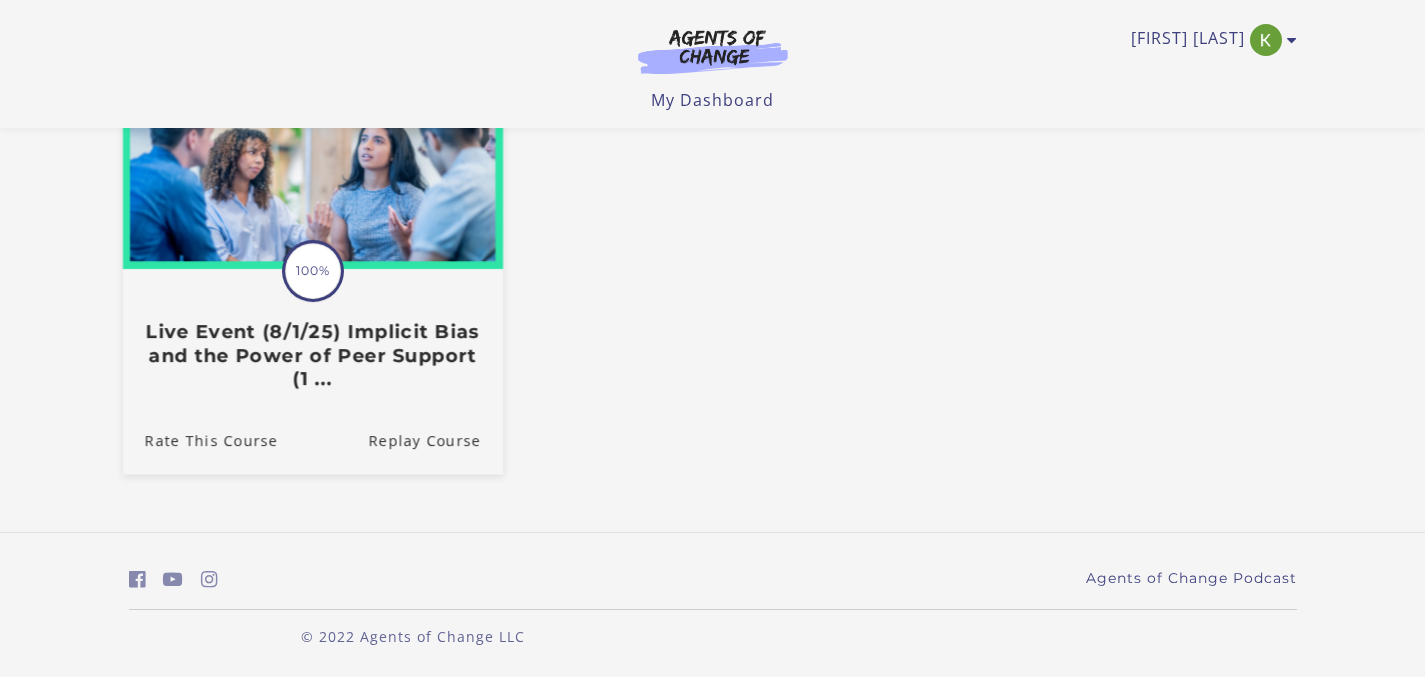 click on "100%" at bounding box center [313, 271] 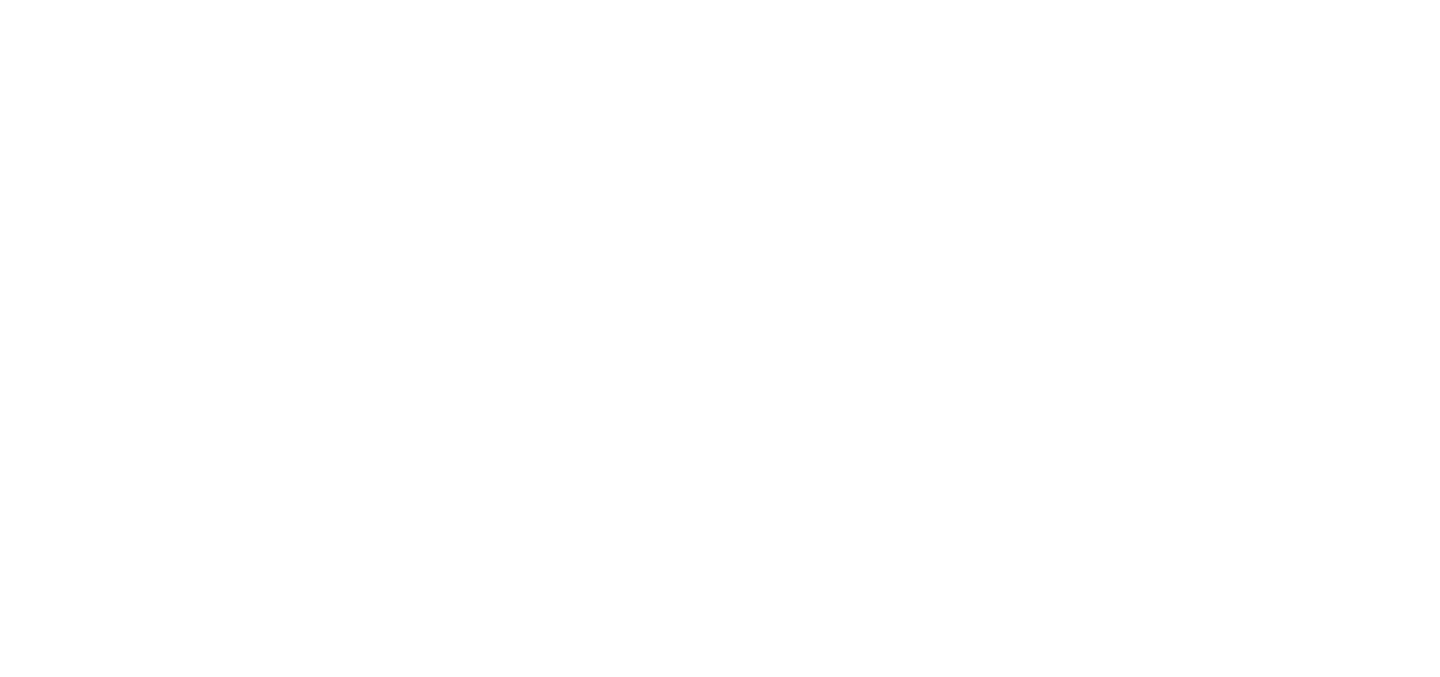 scroll, scrollTop: 0, scrollLeft: 0, axis: both 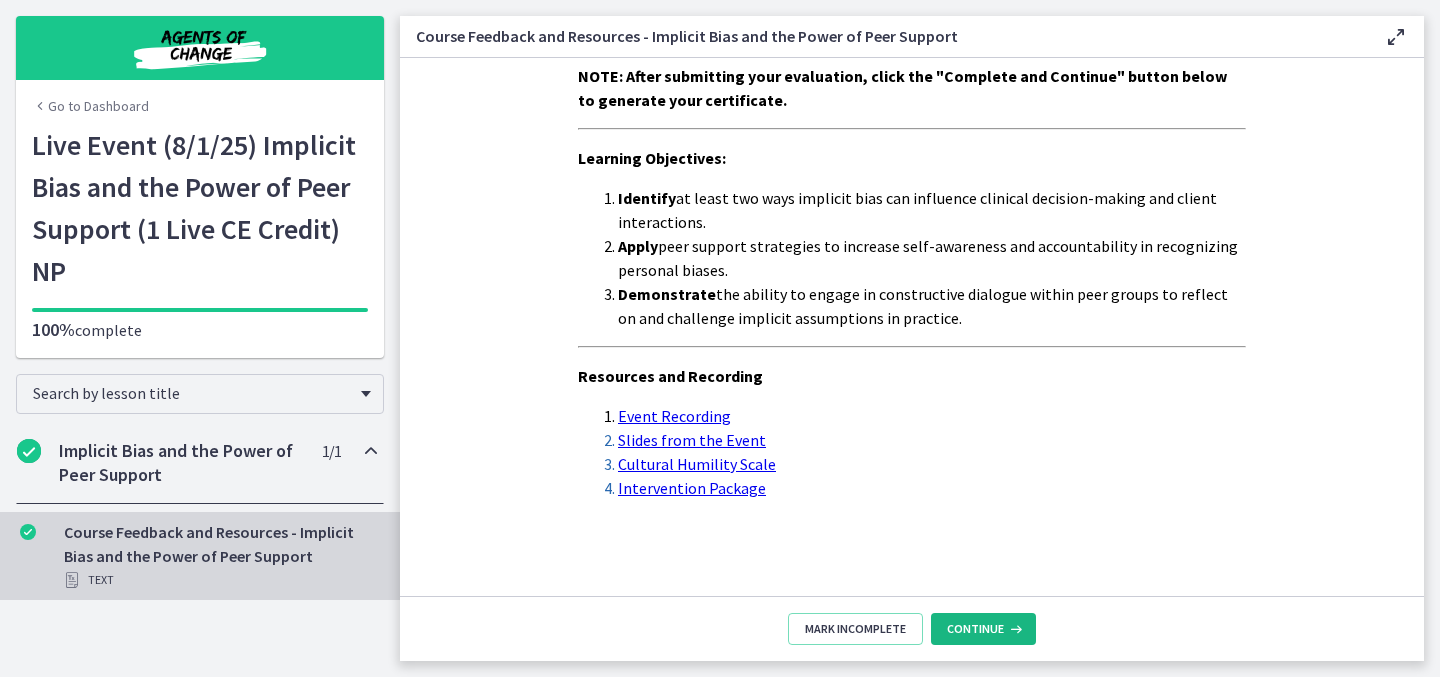 click on "Continue" at bounding box center [983, 629] 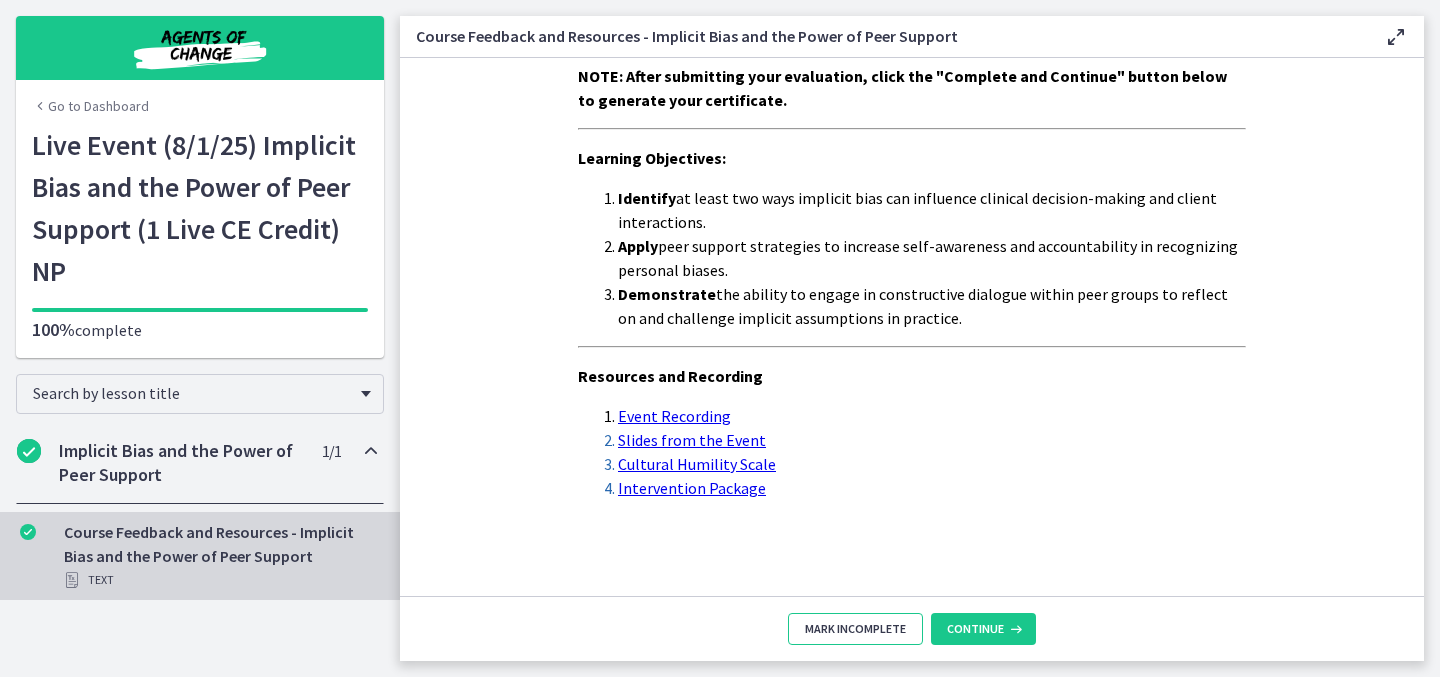 click on "Mark Incomplete" at bounding box center (855, 629) 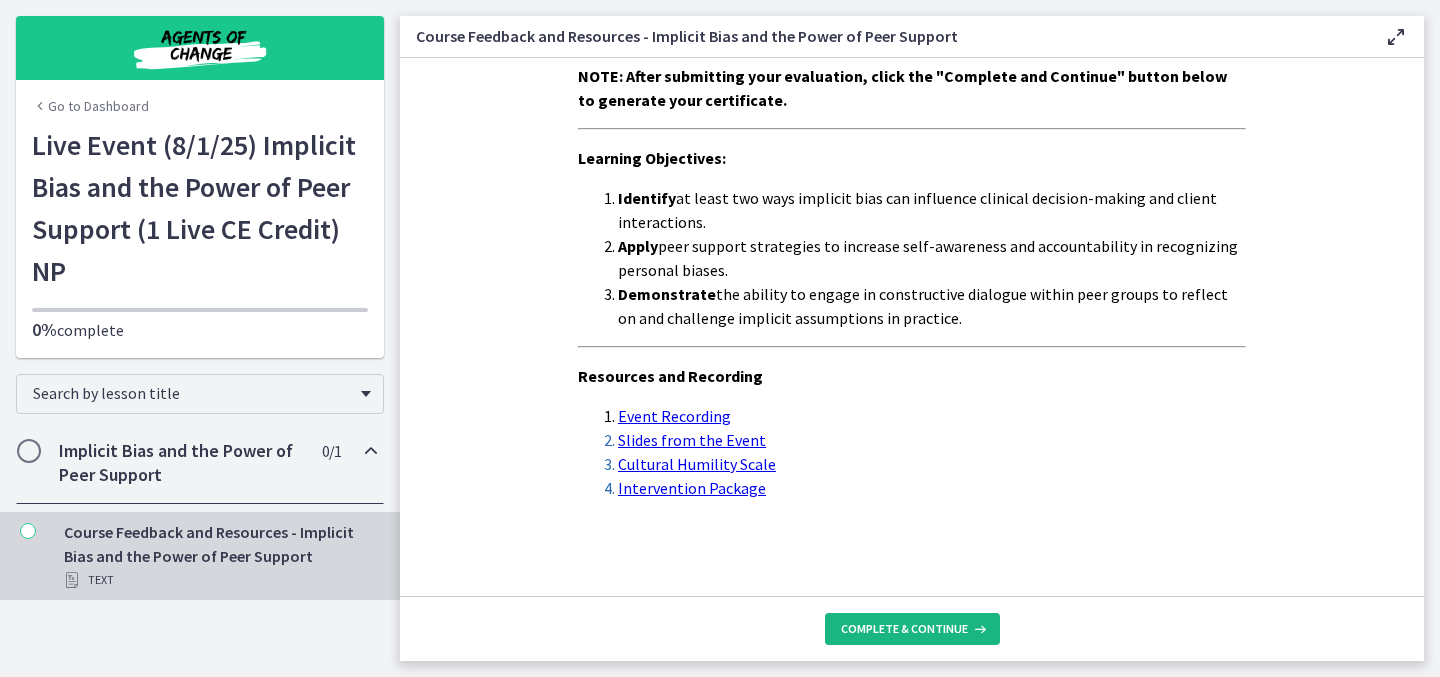click on "Complete & continue" at bounding box center [904, 629] 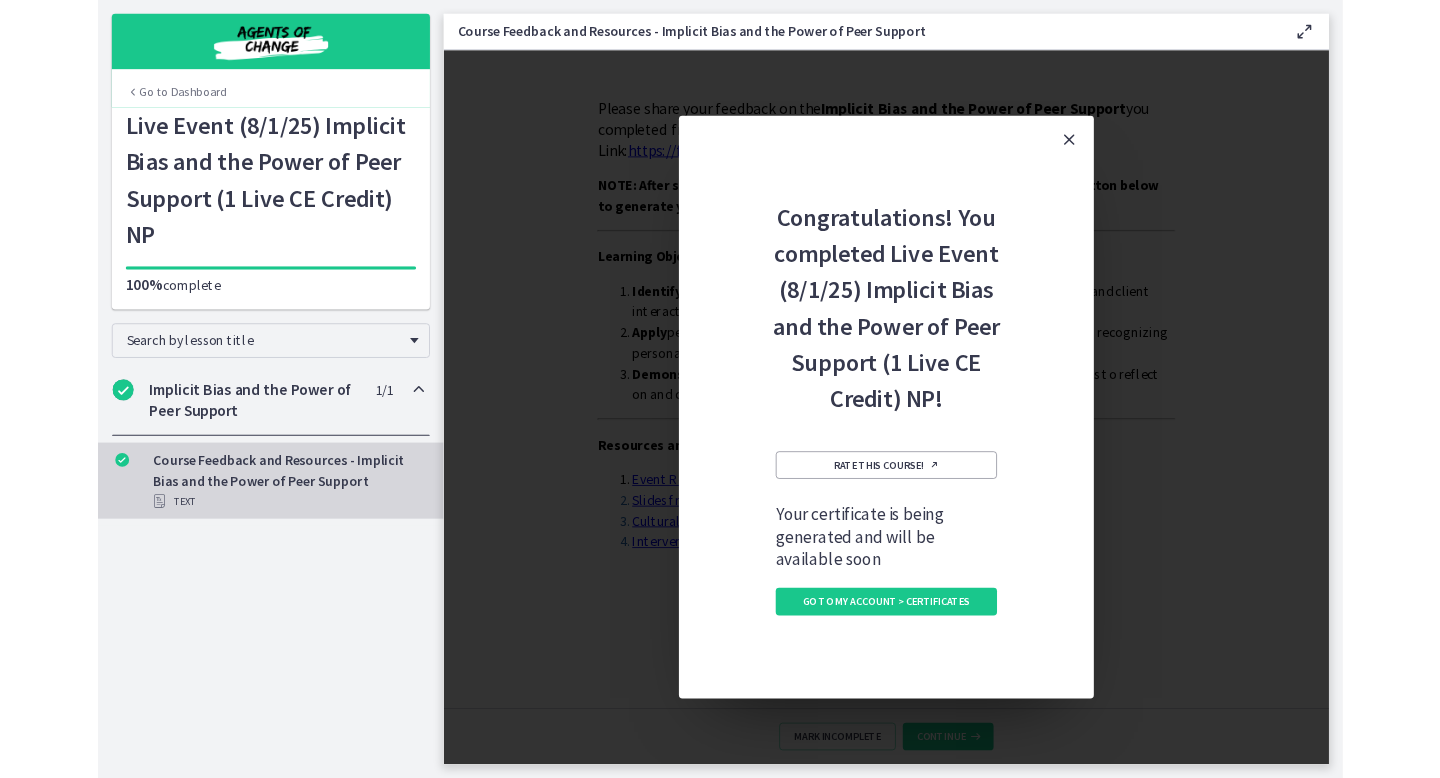 scroll, scrollTop: 0, scrollLeft: 0, axis: both 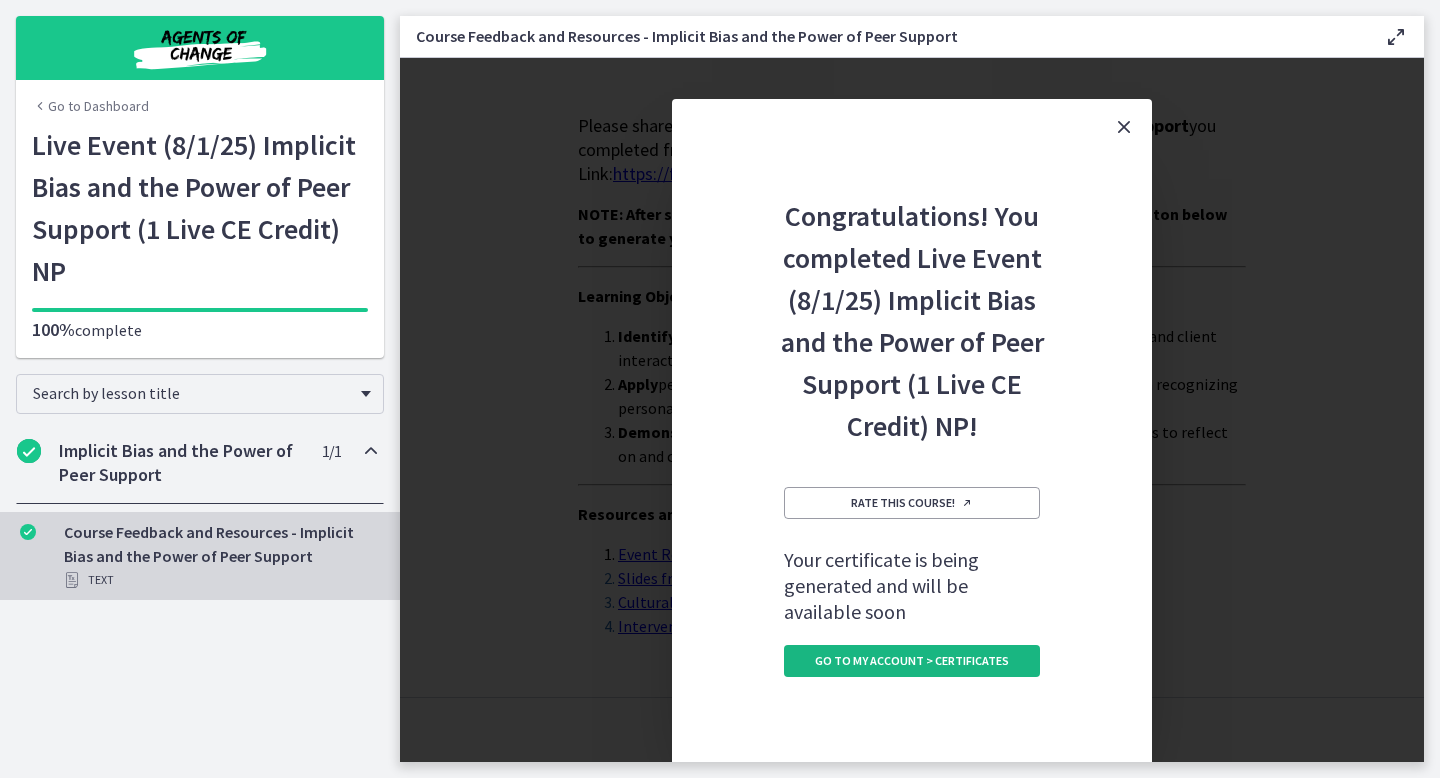 click on "Go to My Account > Certificates" at bounding box center (912, 661) 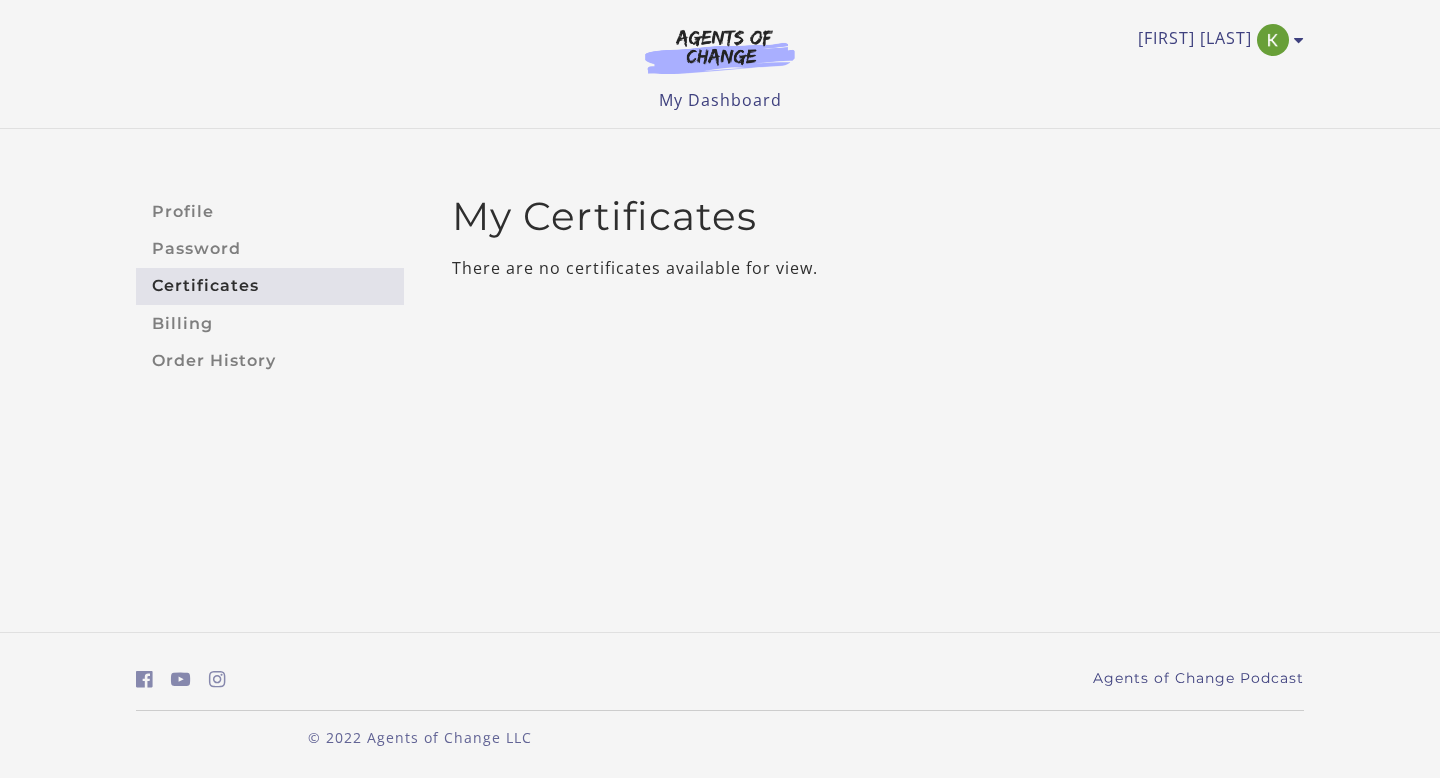 scroll, scrollTop: 0, scrollLeft: 0, axis: both 